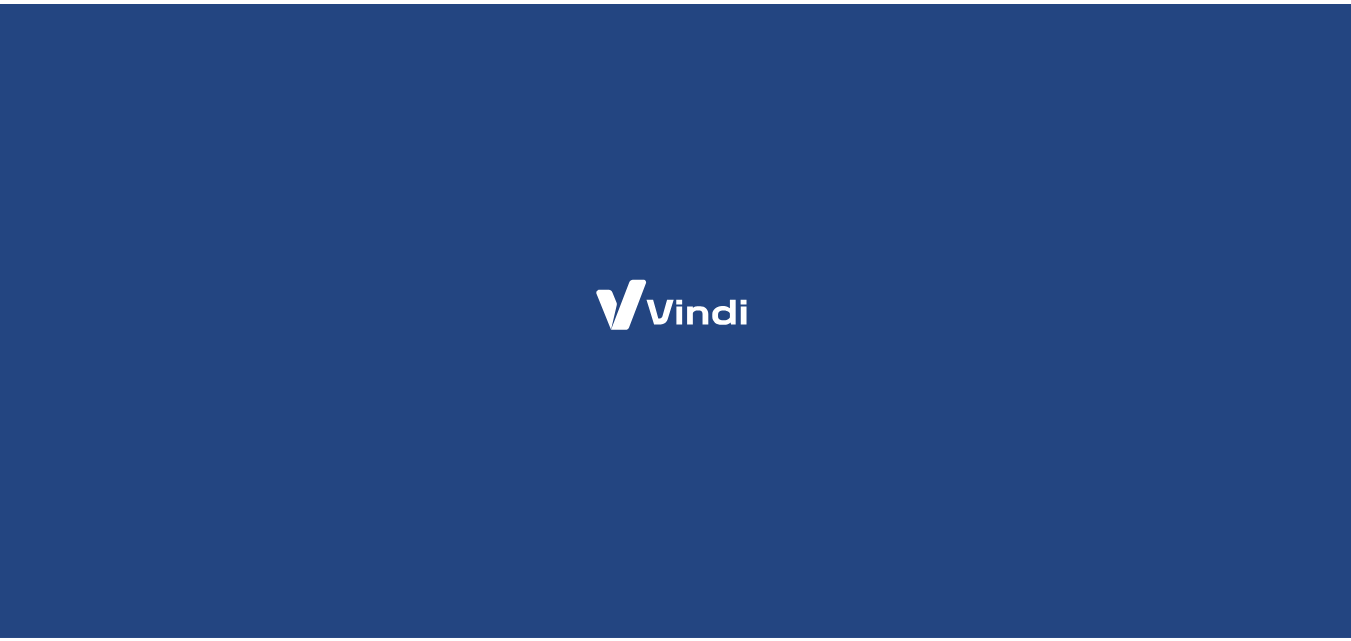 scroll, scrollTop: 0, scrollLeft: 0, axis: both 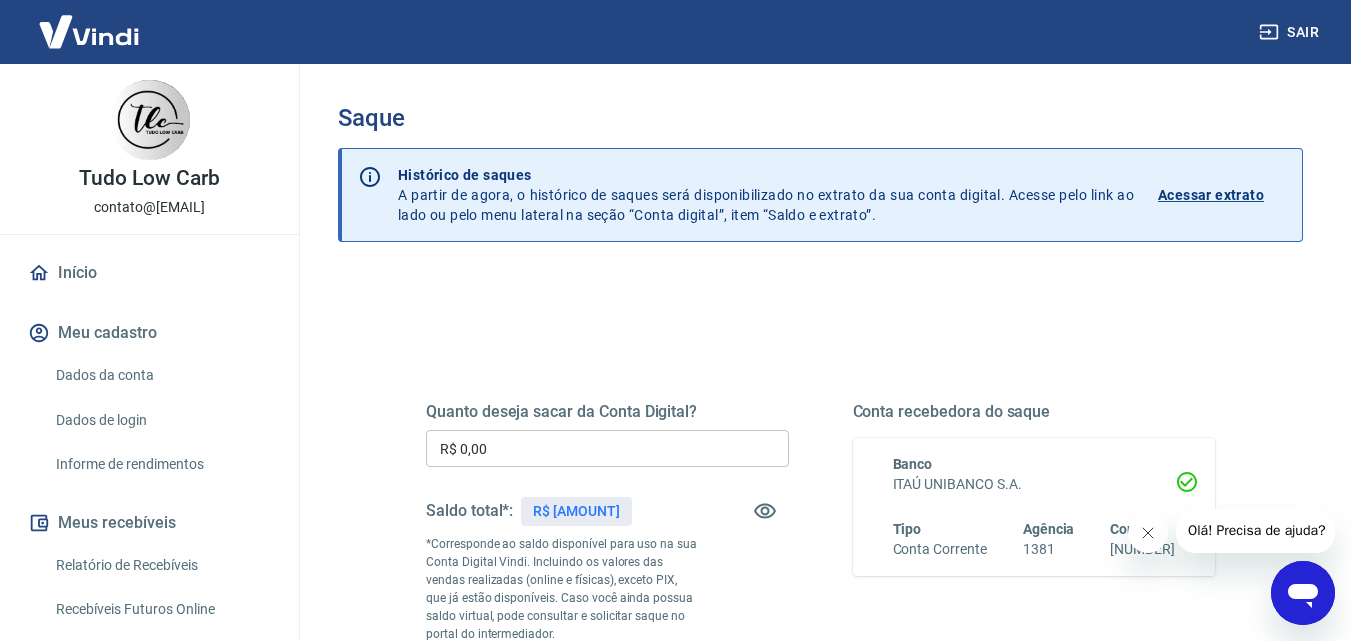 click on "R$ 0,00" at bounding box center [607, 448] 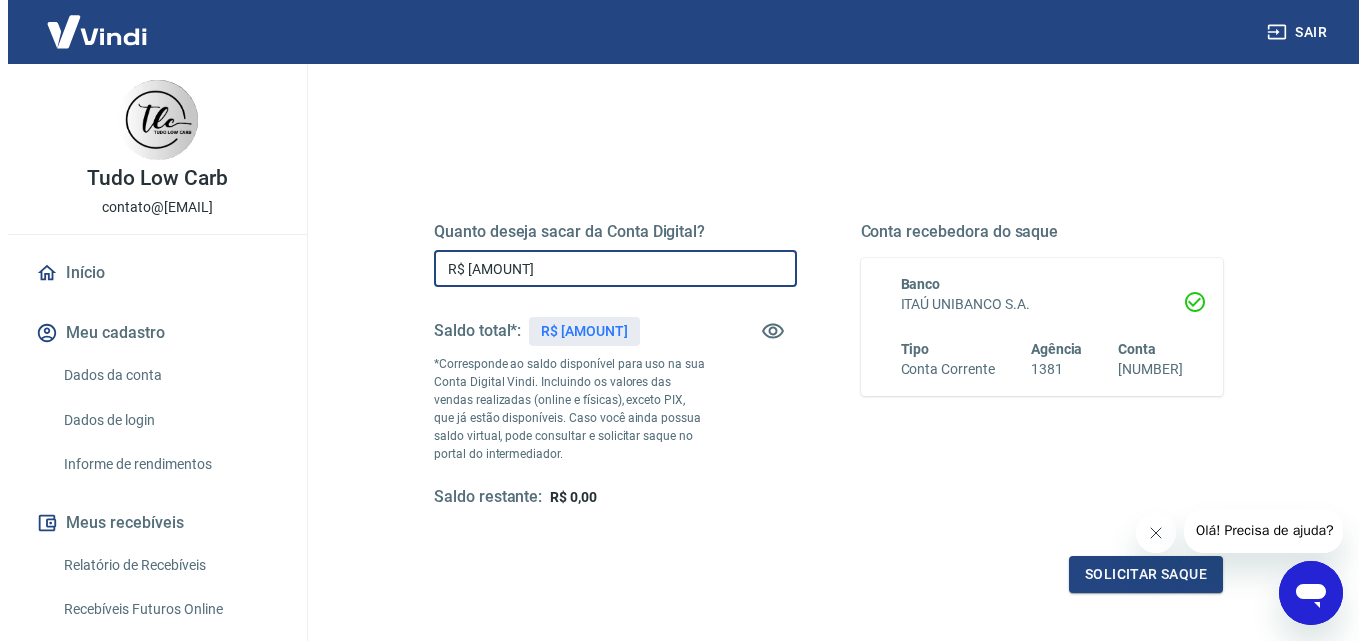 scroll, scrollTop: 366, scrollLeft: 0, axis: vertical 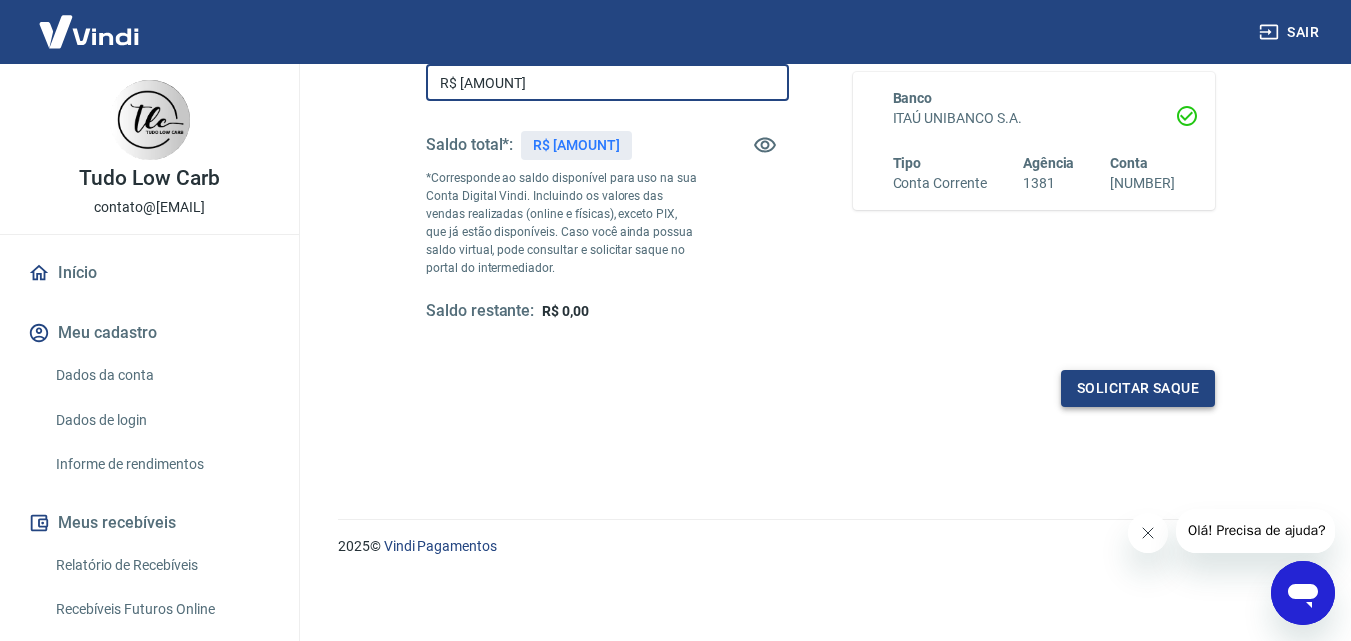 type on "R$ [AMOUNT]" 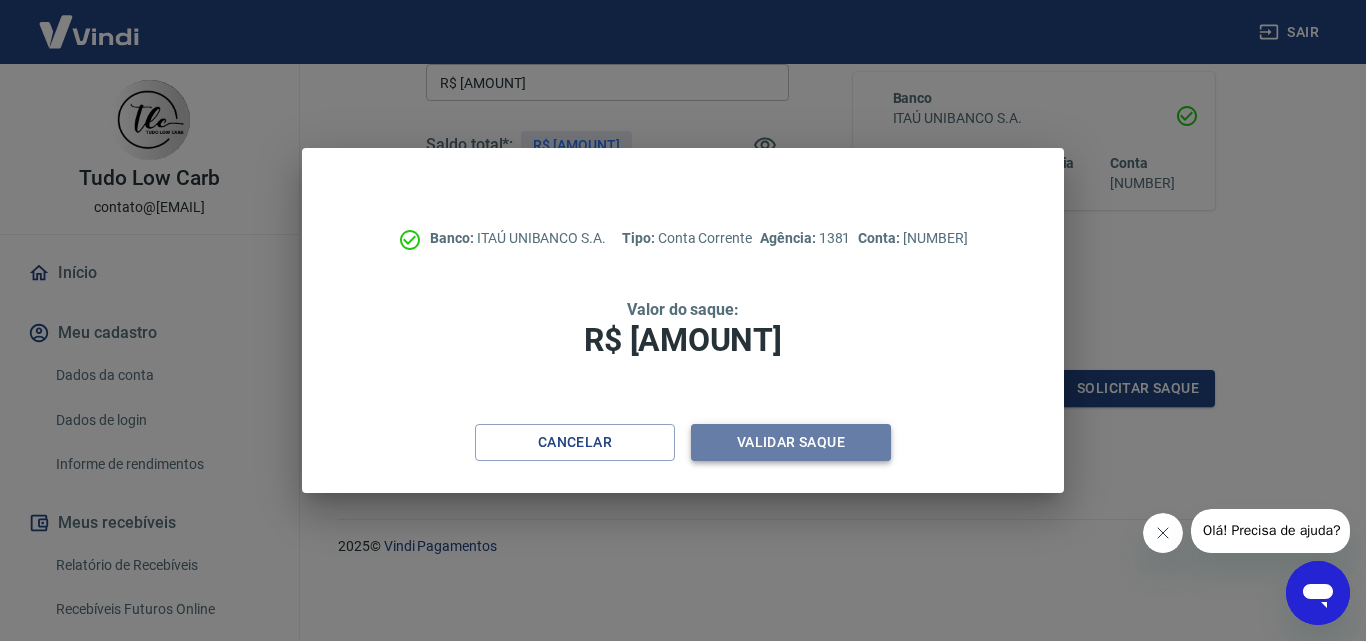click on "Validar saque" at bounding box center [791, 442] 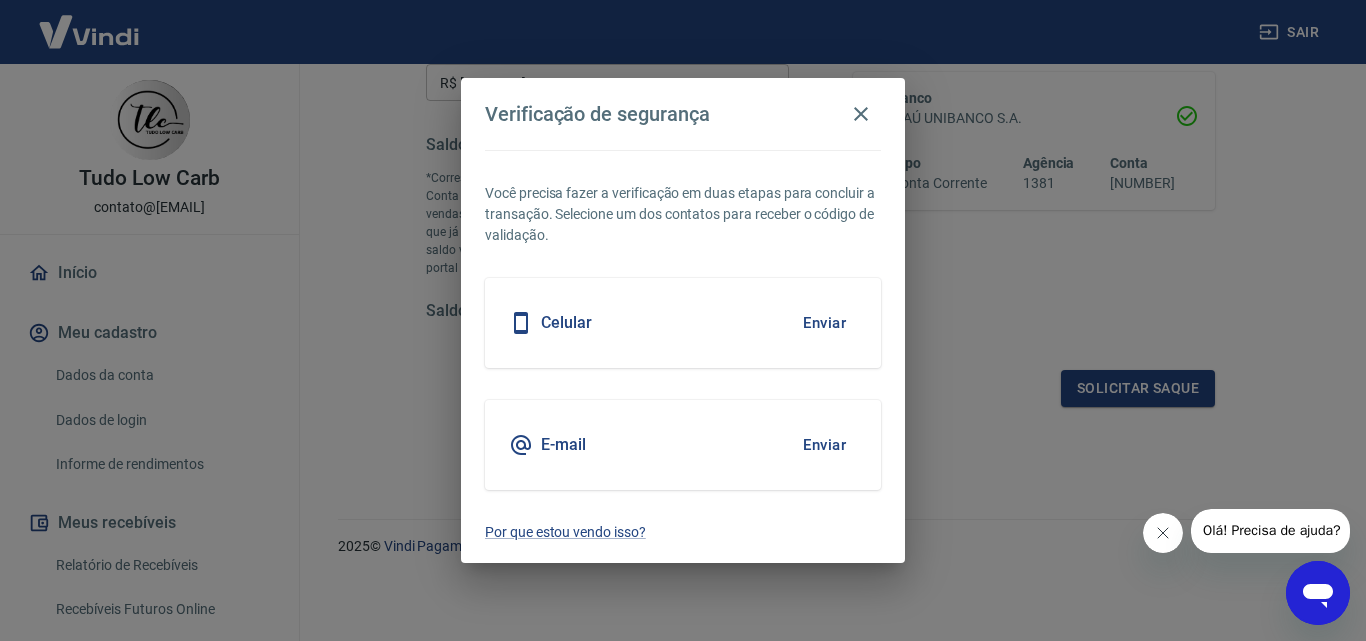click on "Enviar" at bounding box center [824, 323] 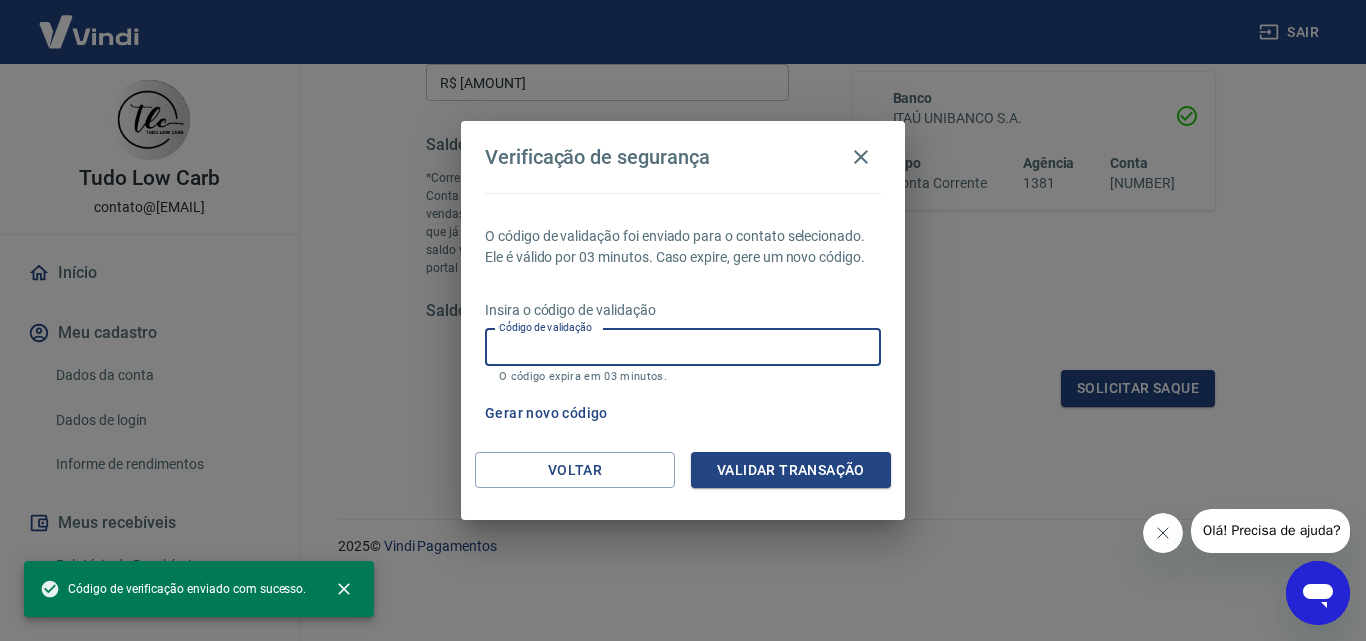 click on "Código de validação" at bounding box center (683, 347) 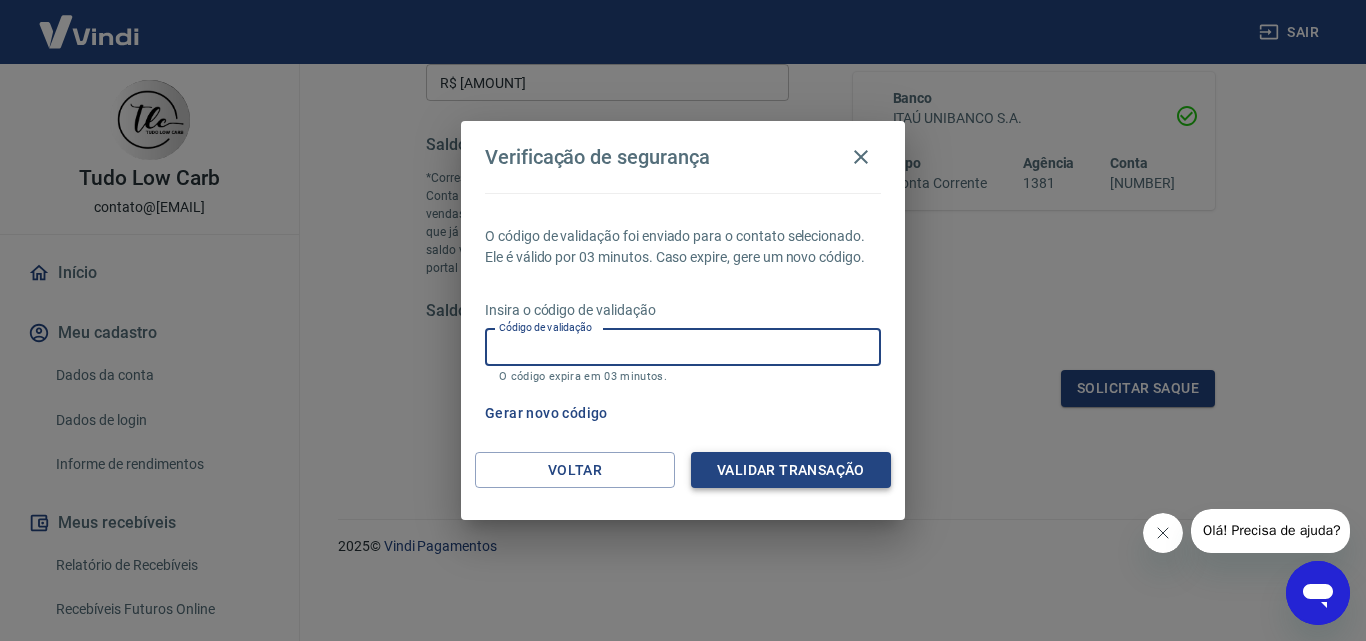 click on "Validar transação" at bounding box center [791, 470] 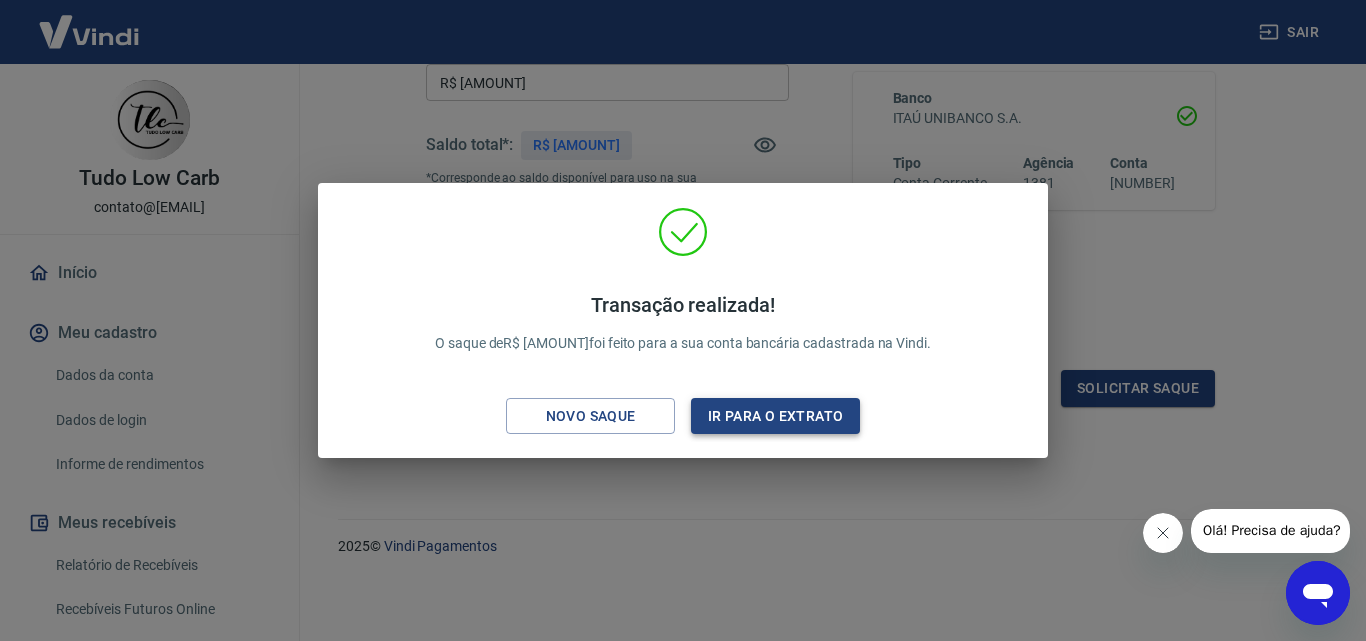 click on "Ir para o extrato" at bounding box center (775, 416) 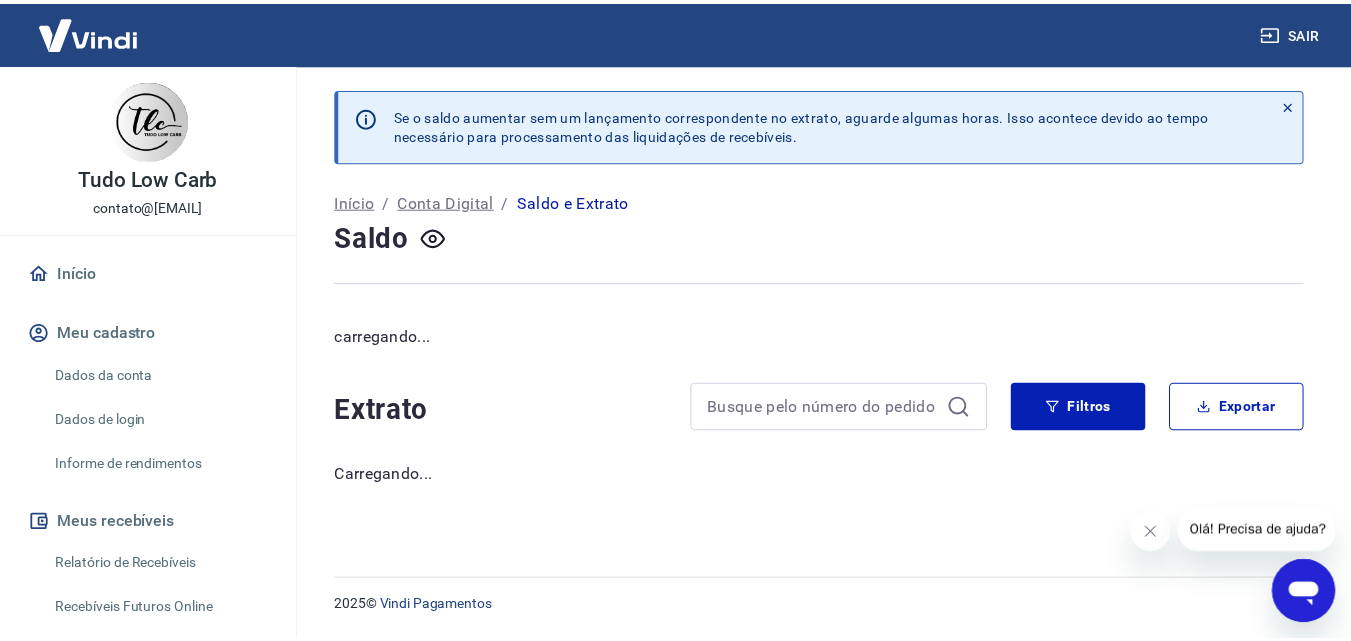 scroll, scrollTop: 0, scrollLeft: 0, axis: both 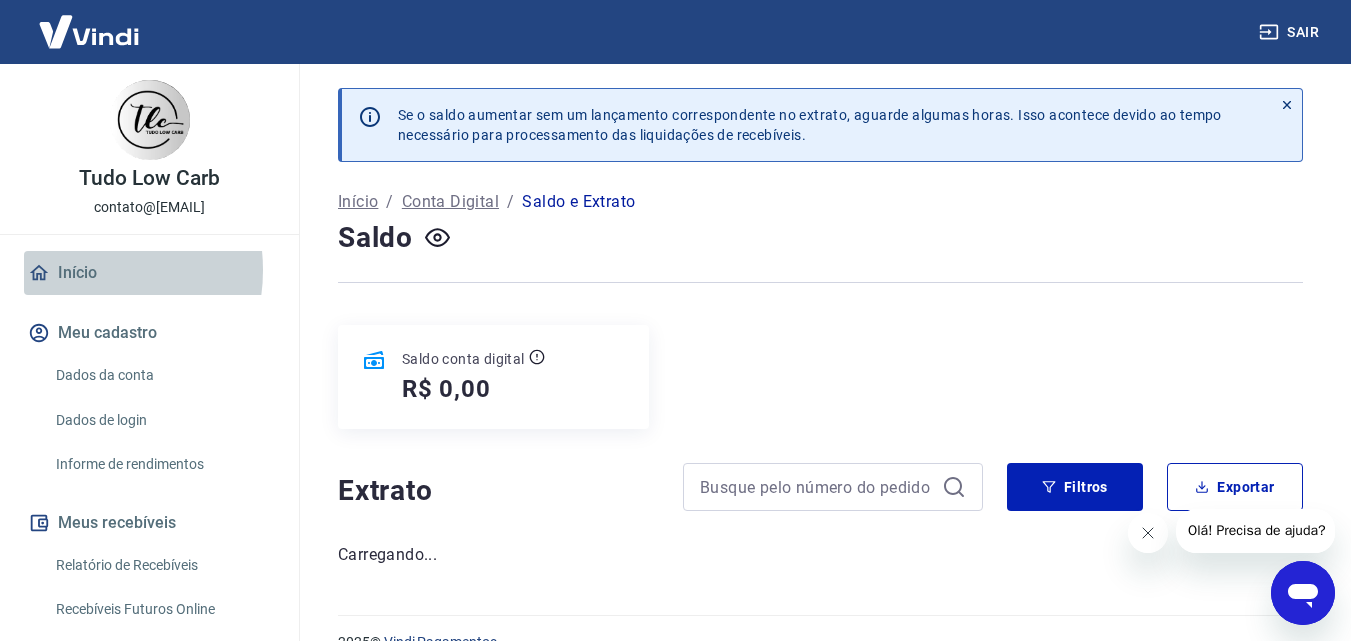 click on "Início" at bounding box center (149, 273) 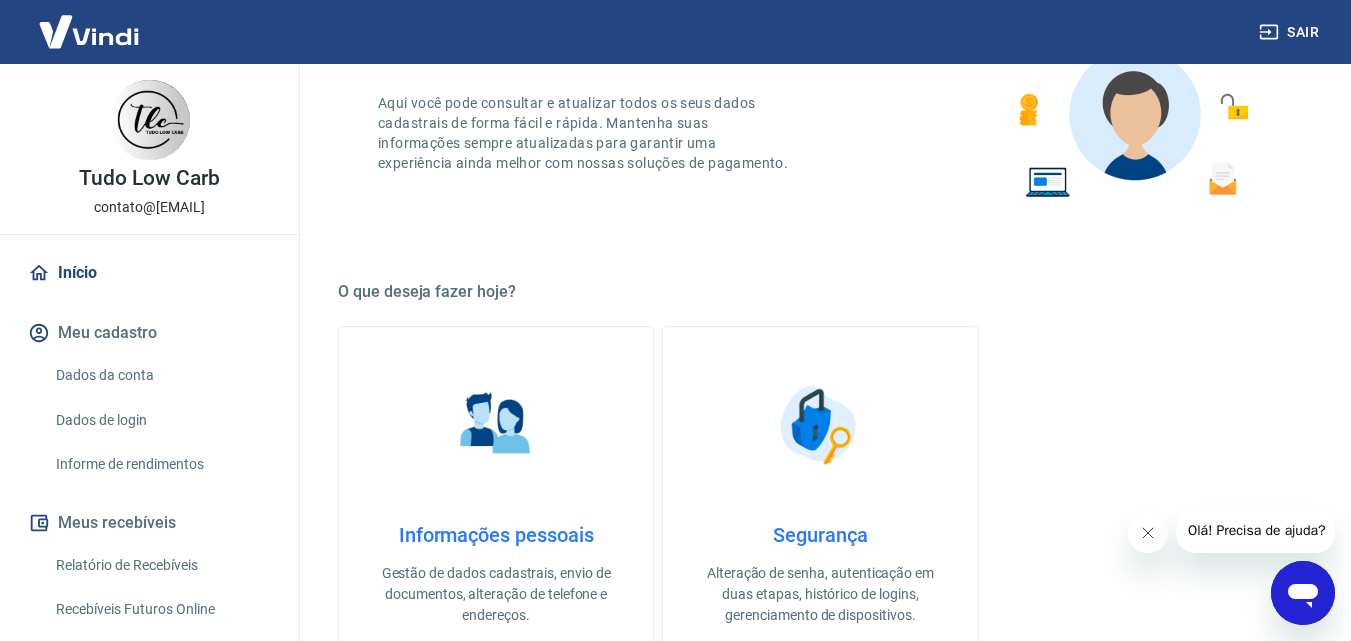 scroll, scrollTop: 0, scrollLeft: 0, axis: both 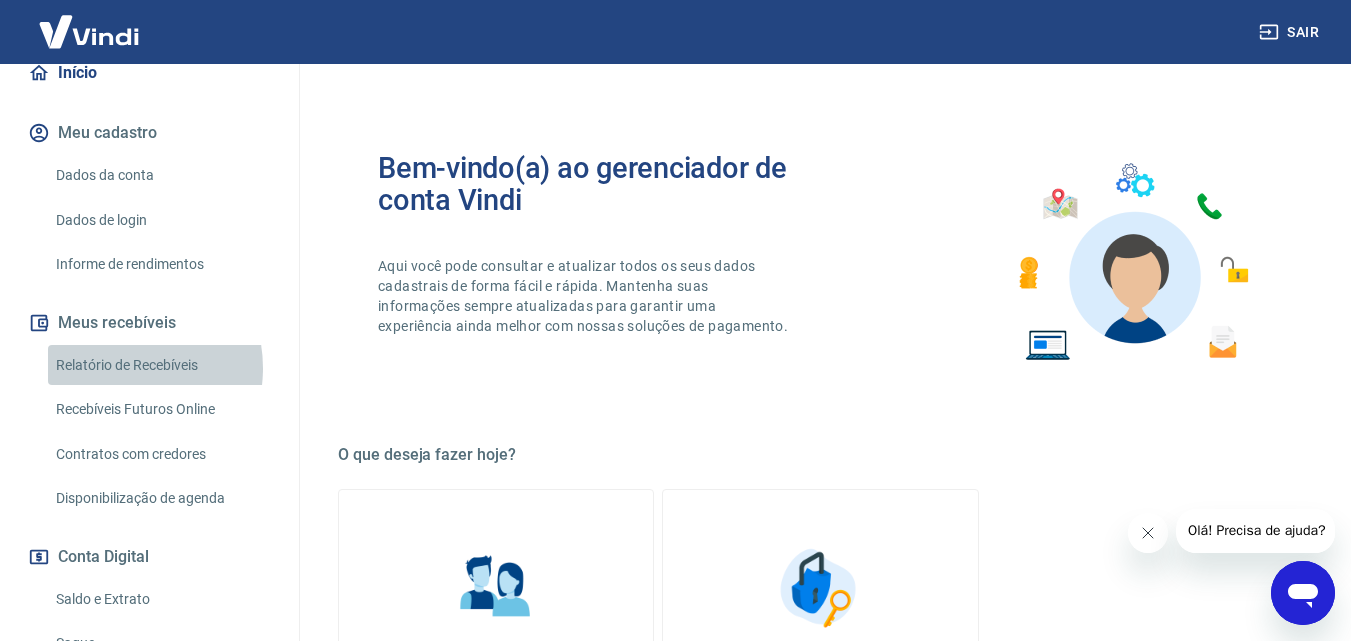 click on "Relatório de Recebíveis" at bounding box center [161, 365] 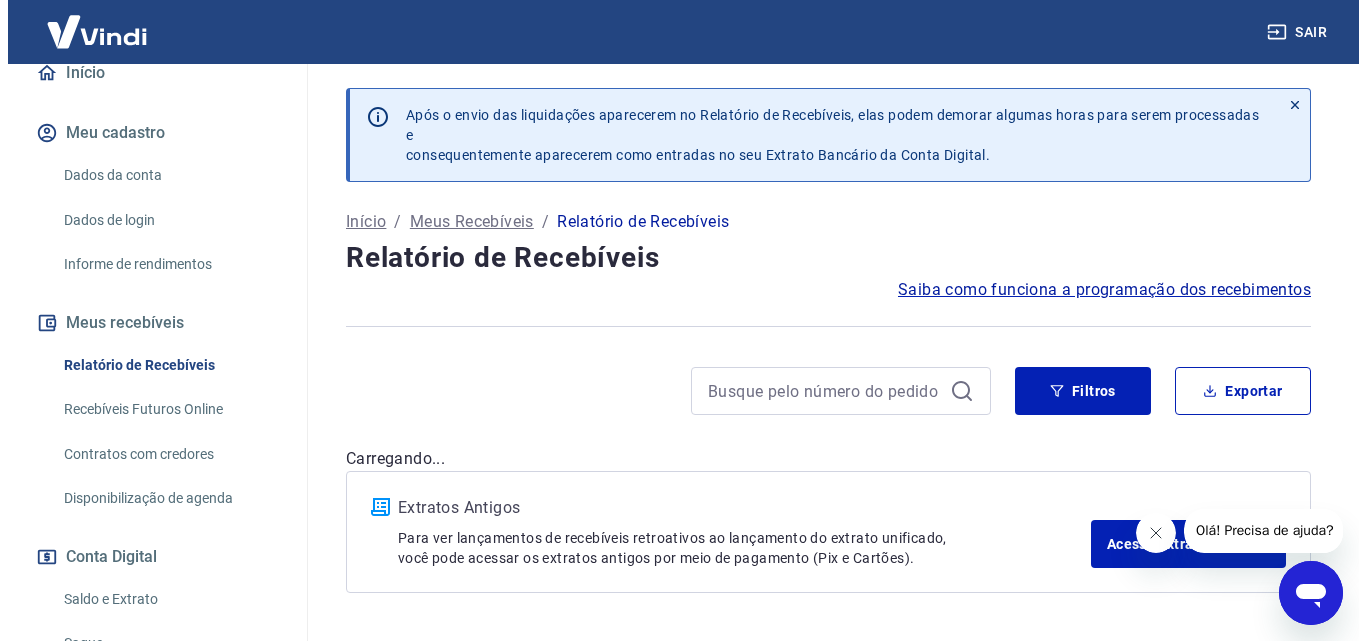 scroll, scrollTop: 403, scrollLeft: 0, axis: vertical 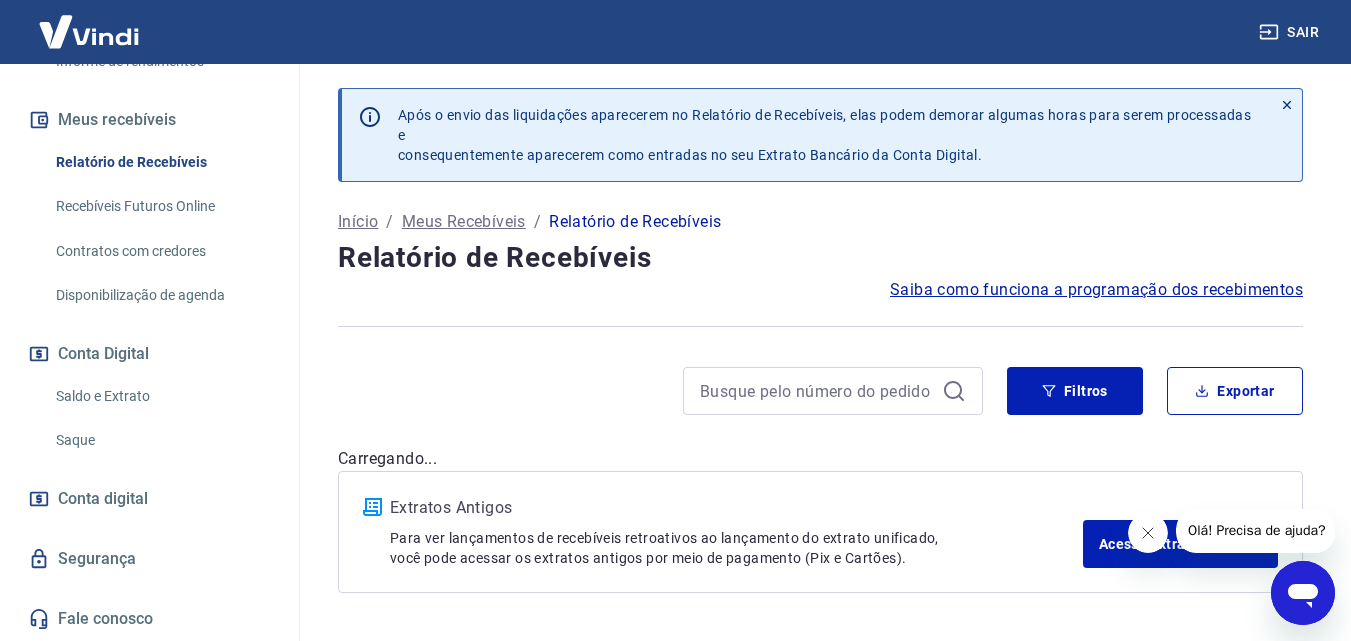 click on "Saldo e Extrato" at bounding box center [161, 396] 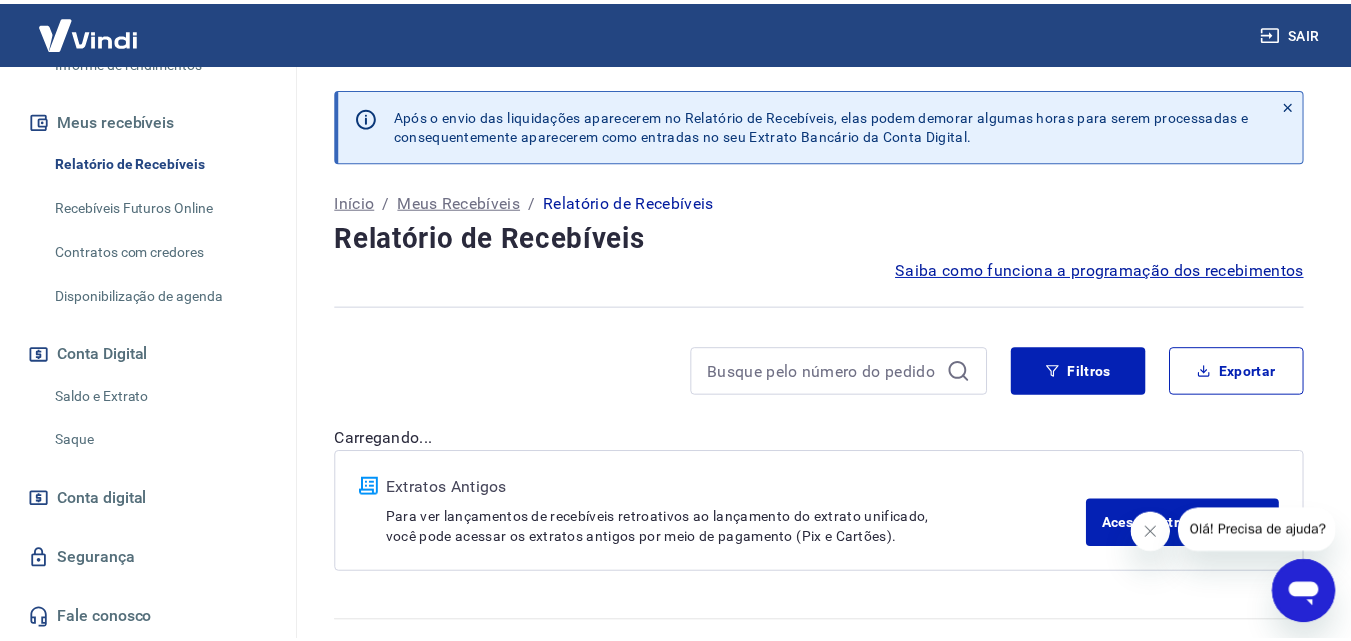 scroll, scrollTop: 62, scrollLeft: 0, axis: vertical 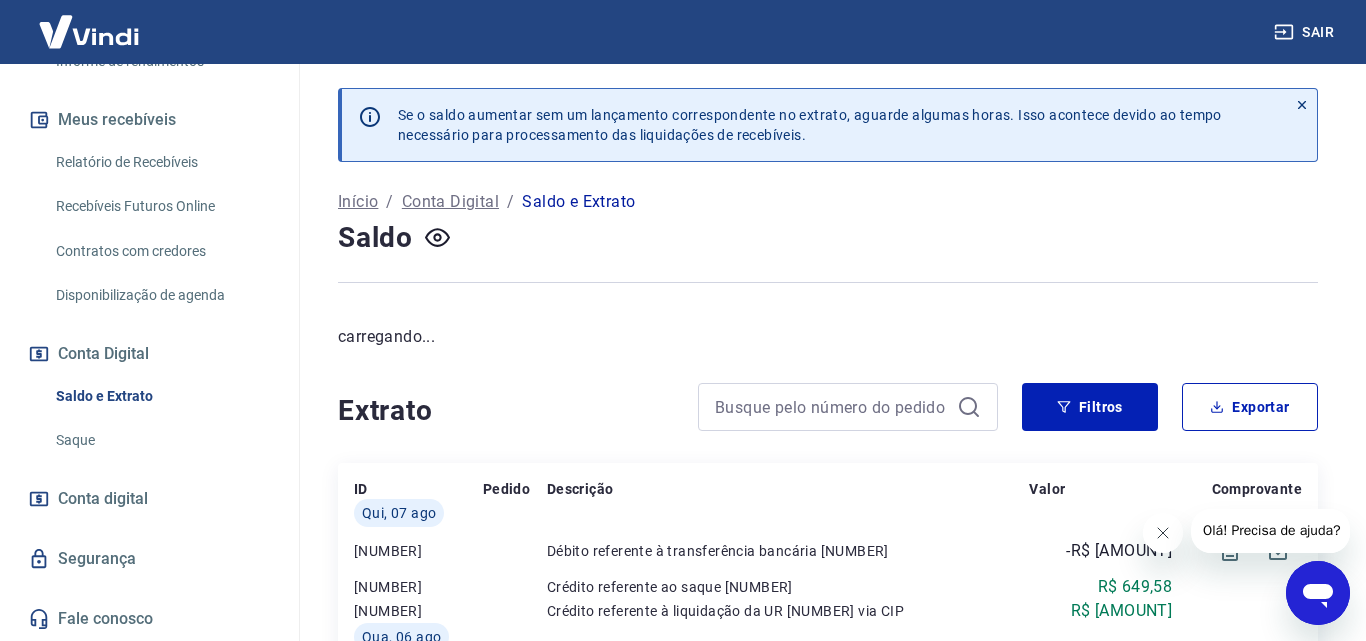 click on "Saque" at bounding box center [161, 440] 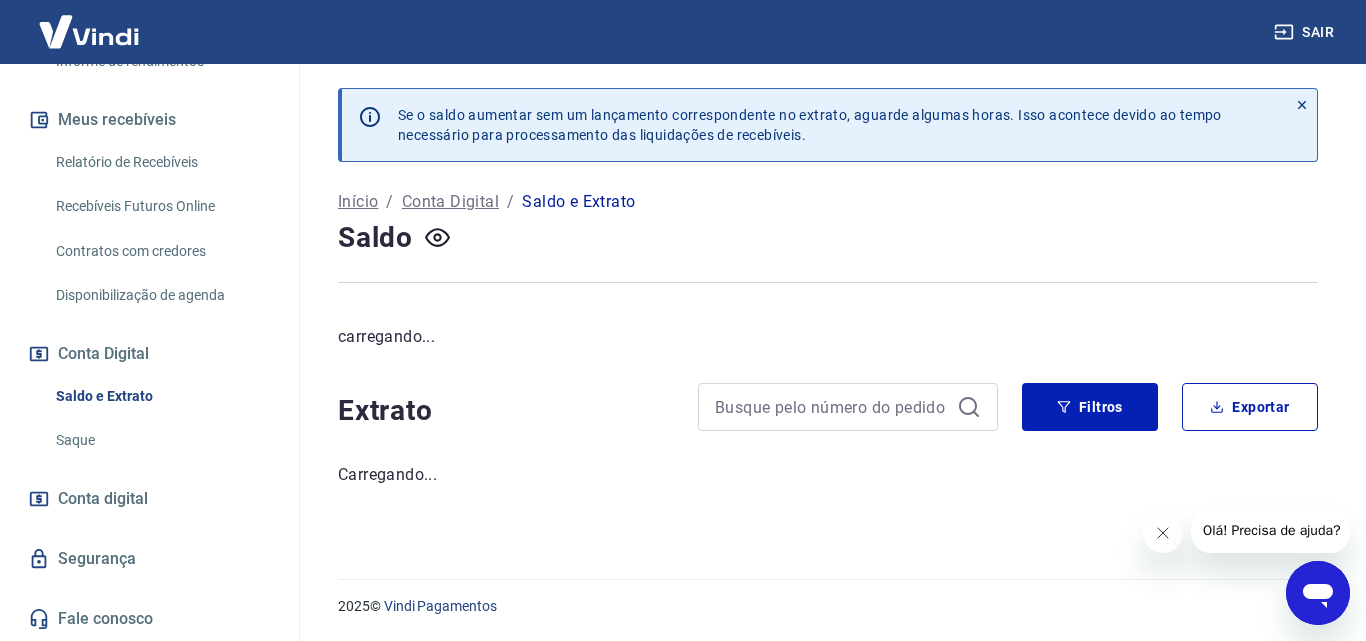 click at bounding box center (89, 31) 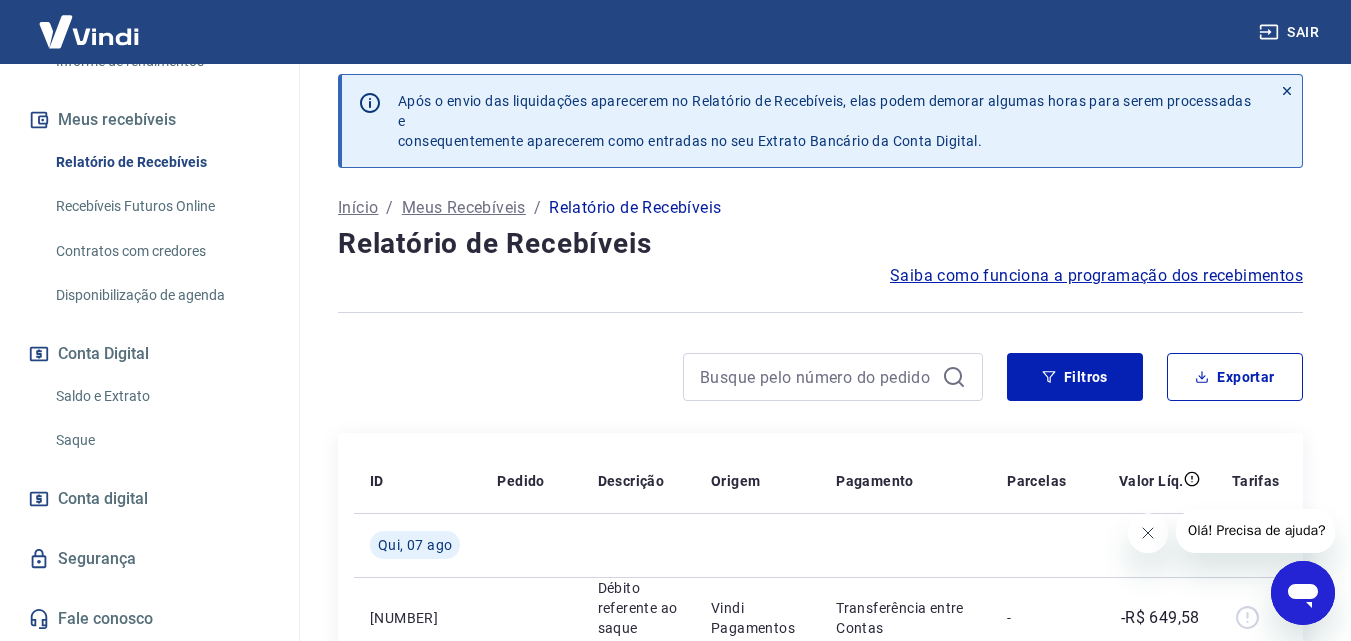 scroll, scrollTop: 0, scrollLeft: 0, axis: both 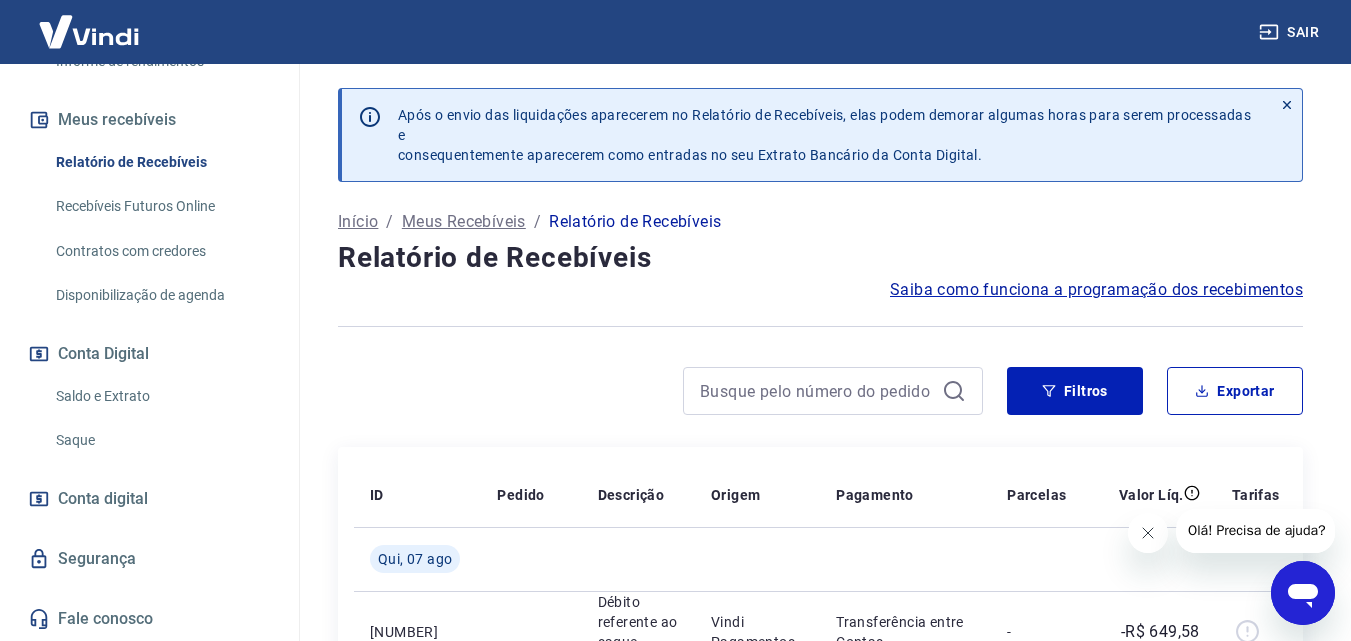 click 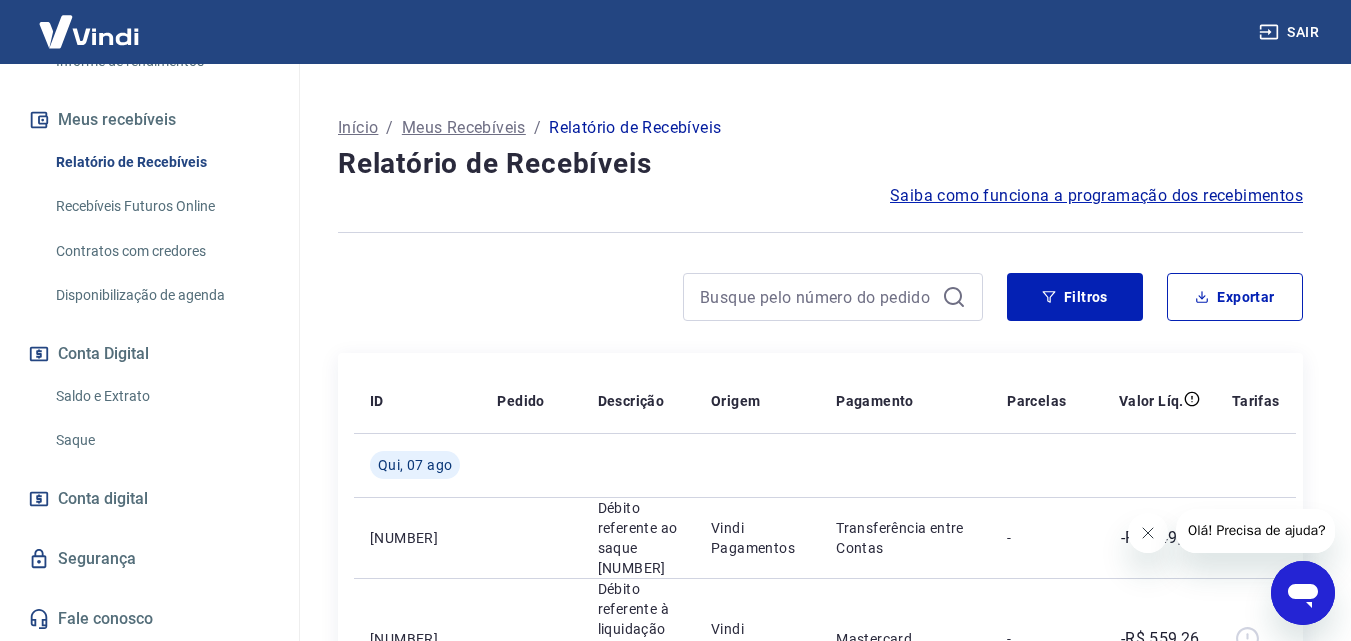 click on "Saque" at bounding box center [161, 440] 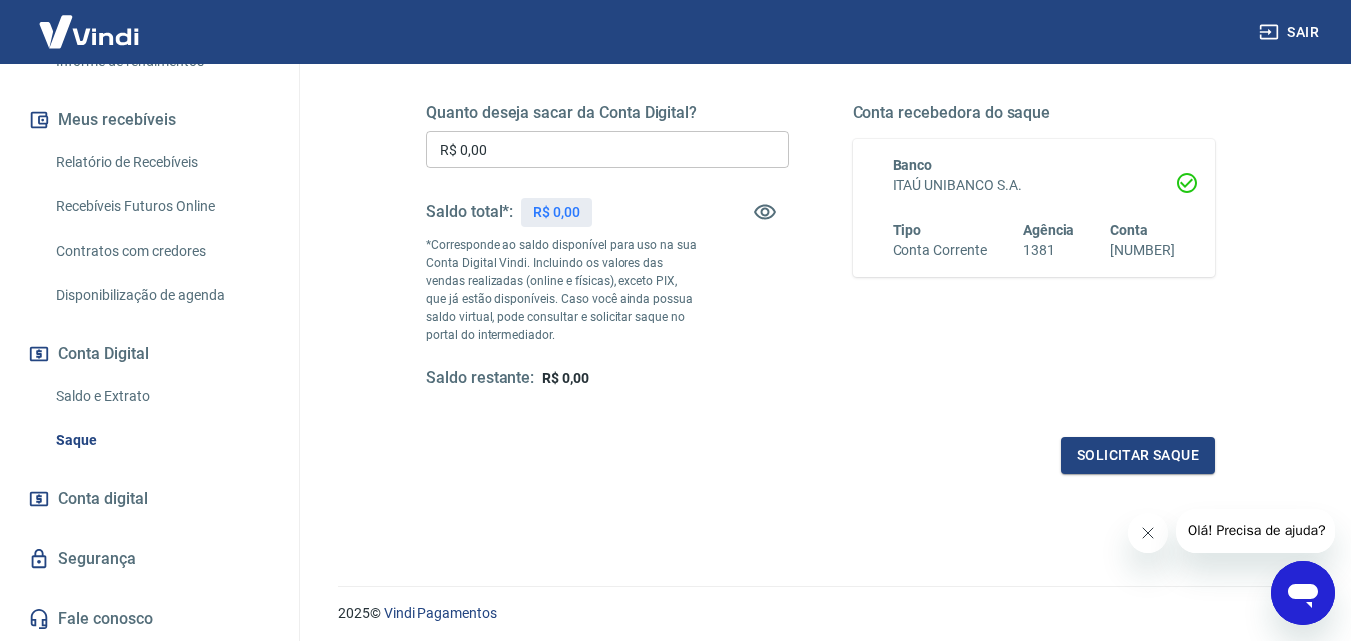 scroll, scrollTop: 0, scrollLeft: 0, axis: both 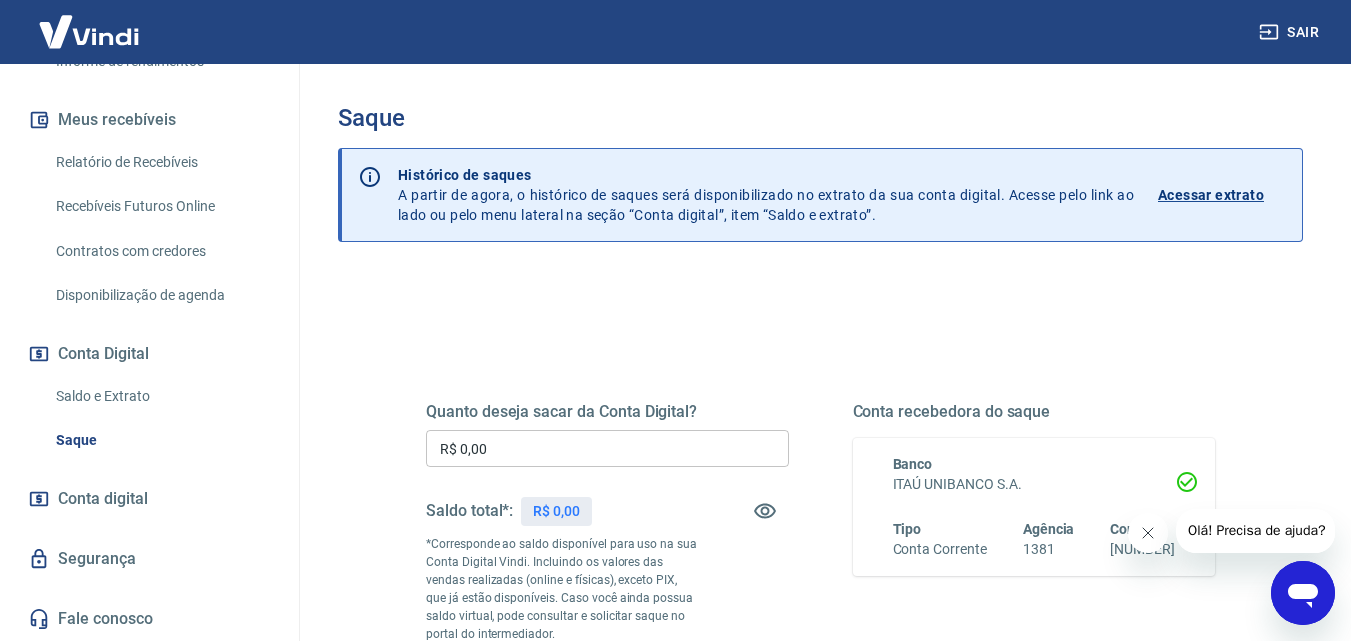 click on "Conta Digital" at bounding box center (149, 354) 